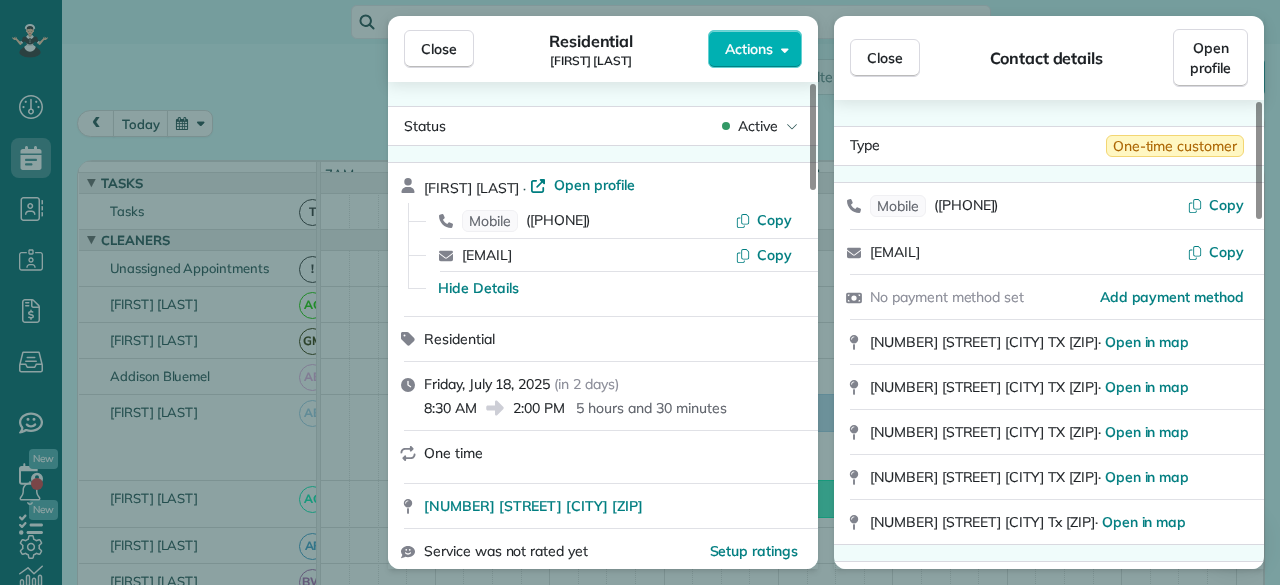 scroll, scrollTop: 0, scrollLeft: 0, axis: both 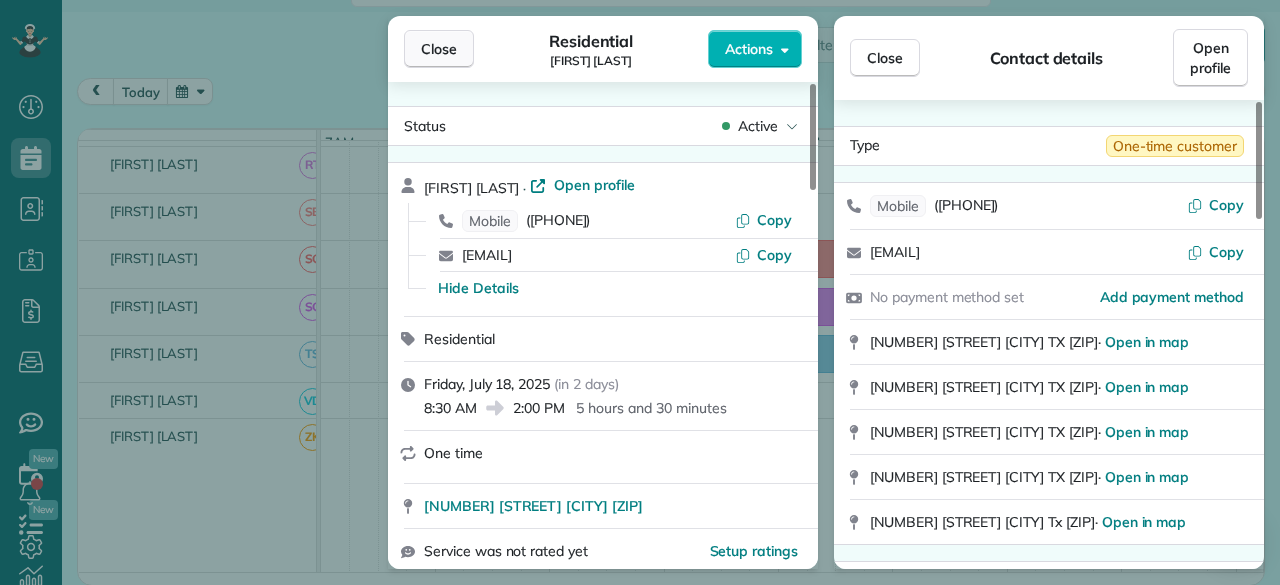 click on "Close" at bounding box center [439, 49] 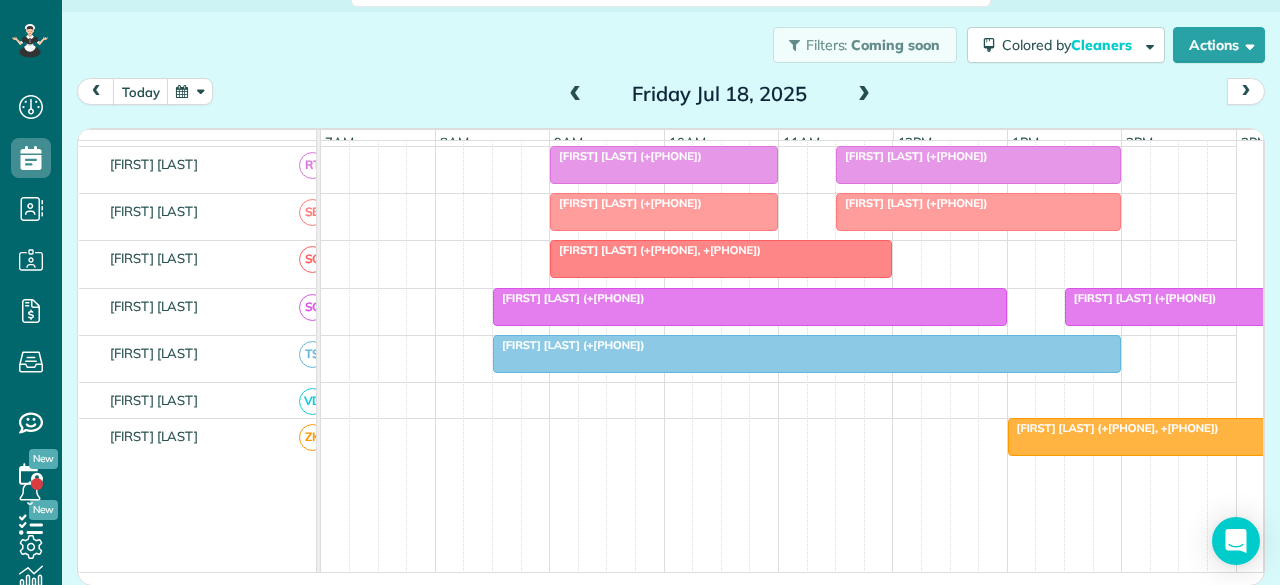 click at bounding box center (864, 95) 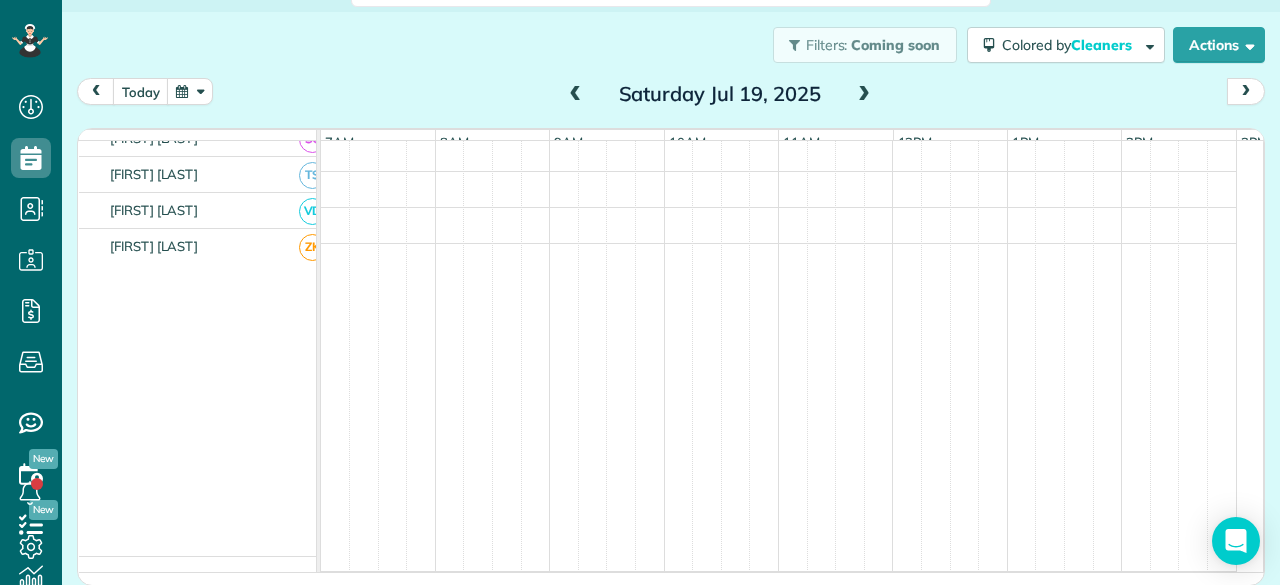 scroll, scrollTop: 1071, scrollLeft: 0, axis: vertical 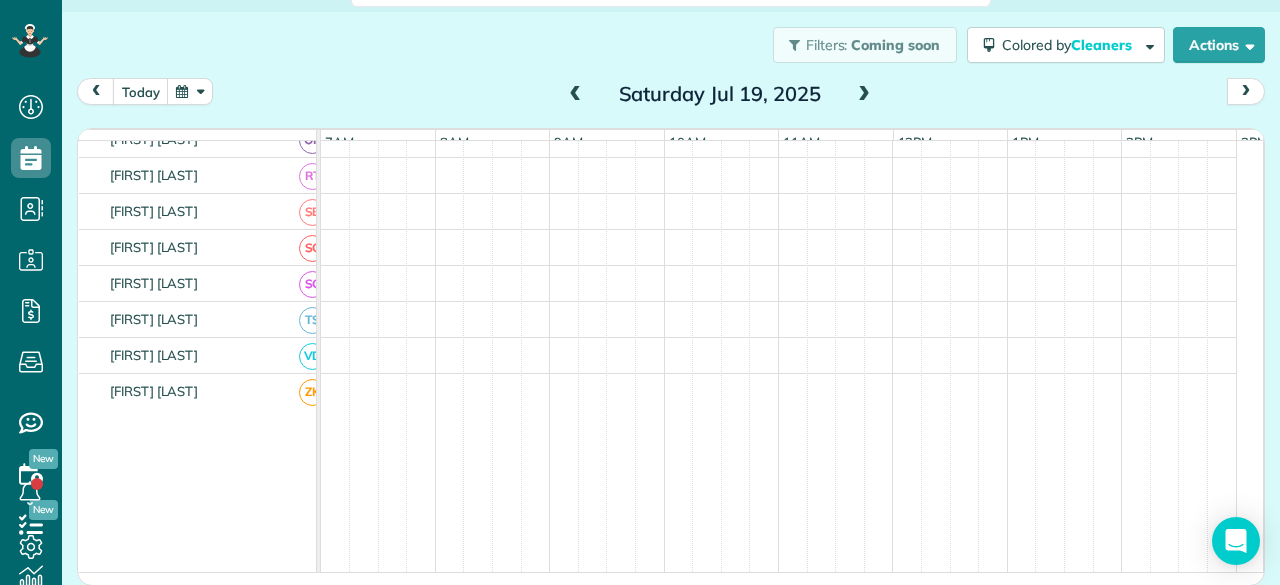 click at bounding box center (864, 95) 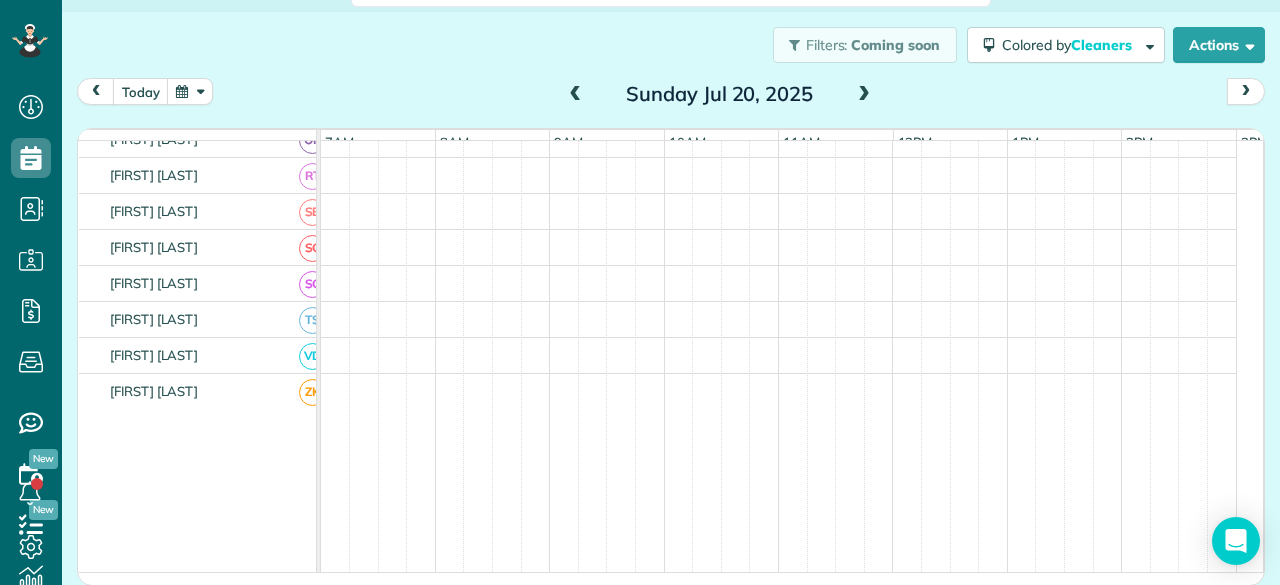 scroll, scrollTop: 1094, scrollLeft: 0, axis: vertical 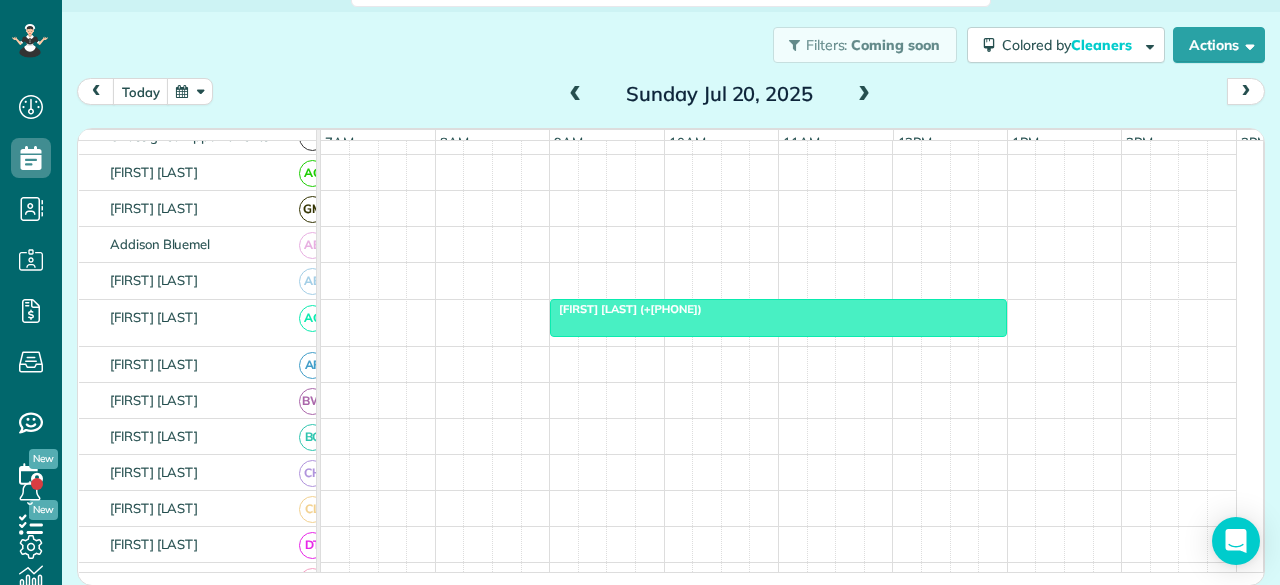 click at bounding box center [778, 318] 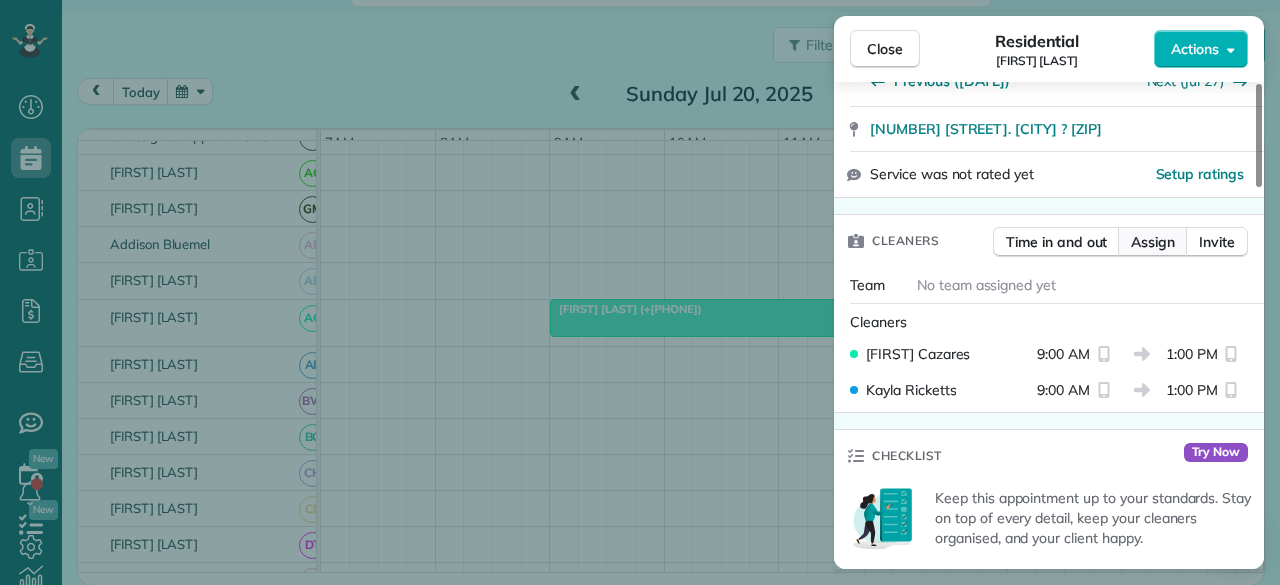 click on "Assign" at bounding box center (1153, 242) 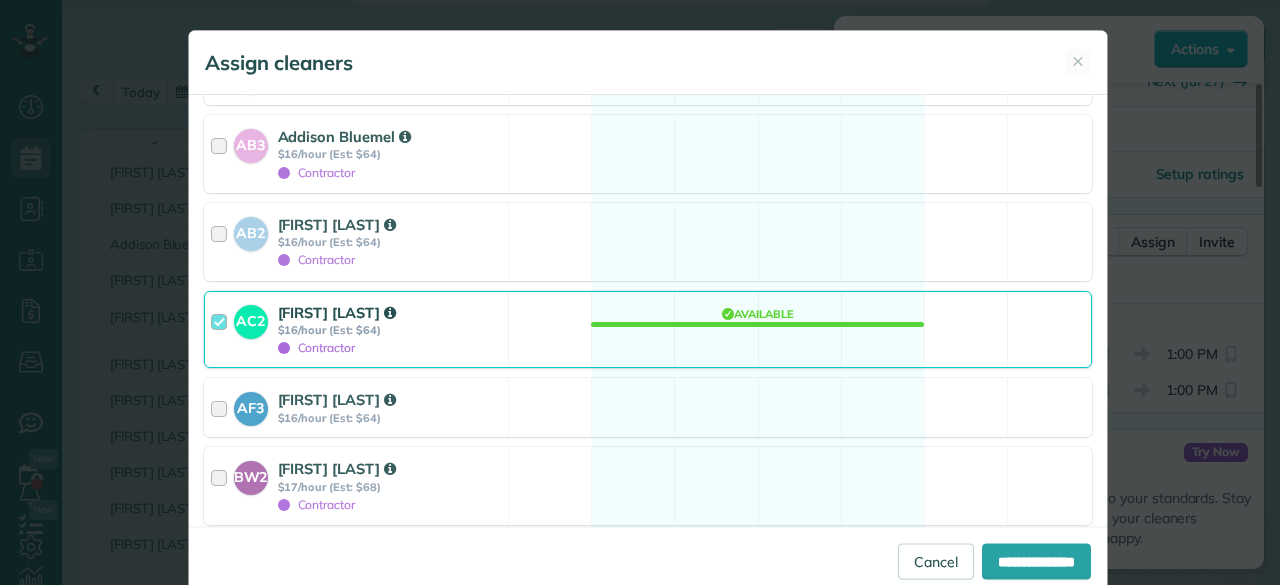 click on "$16/hour (Est: $64)" at bounding box center (390, 330) 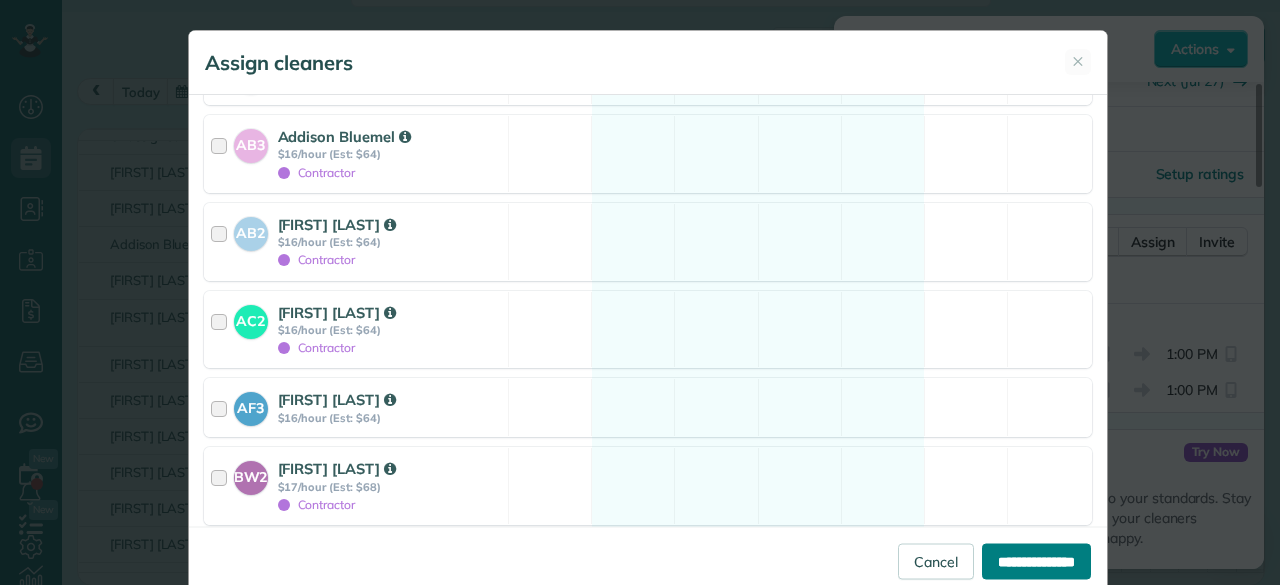 click on "**********" at bounding box center [1036, 561] 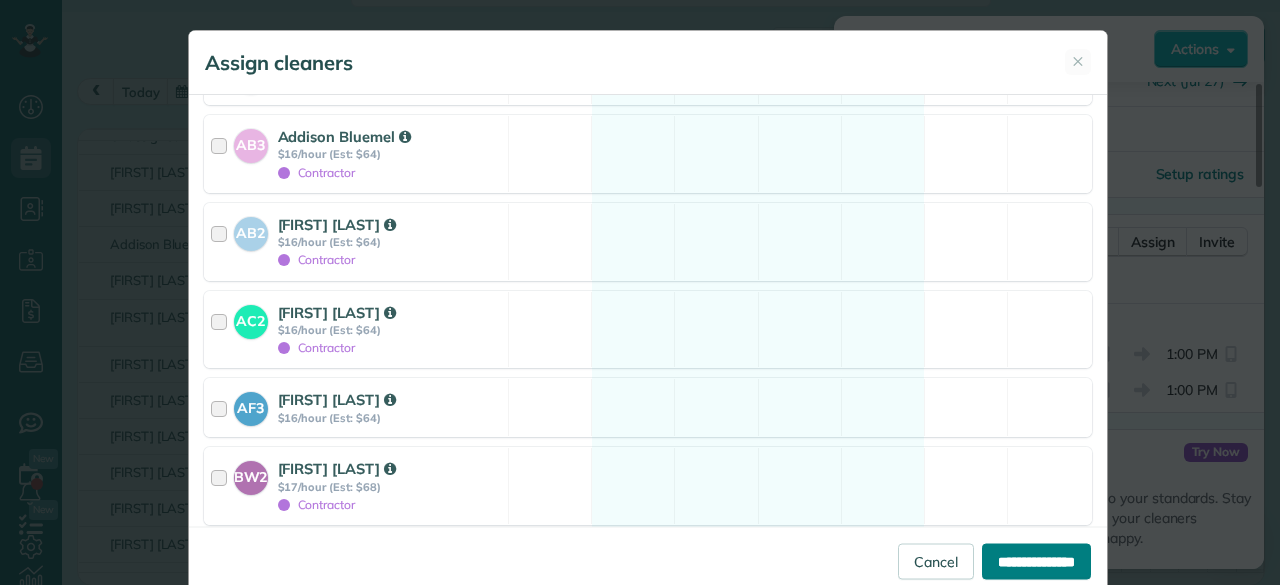 type on "**********" 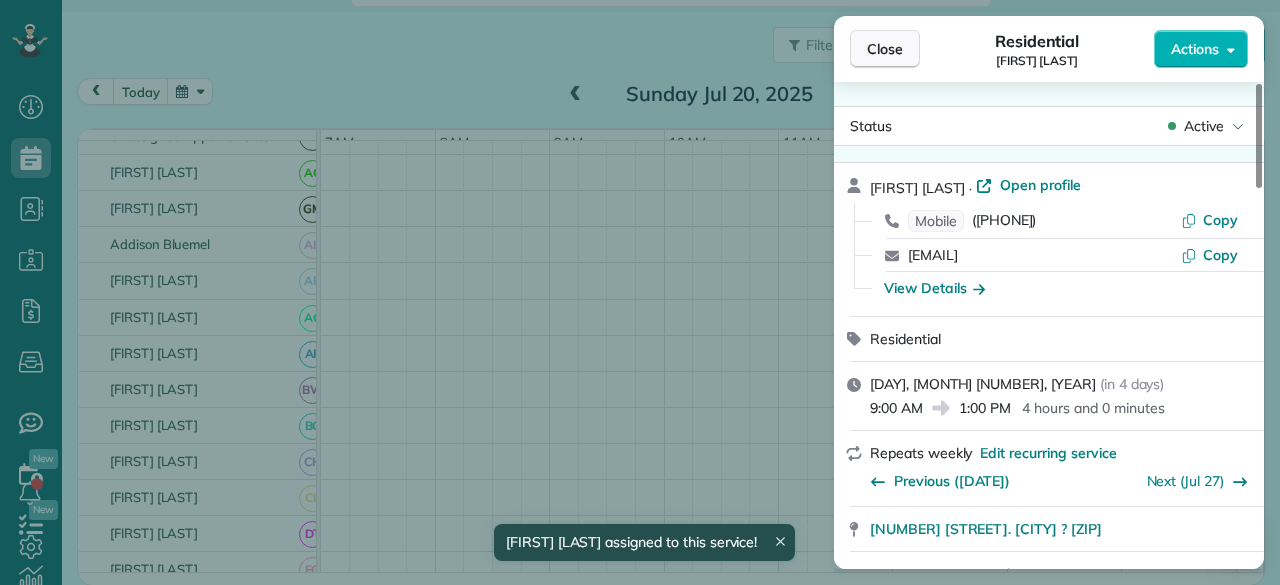 click on "Close" at bounding box center [885, 49] 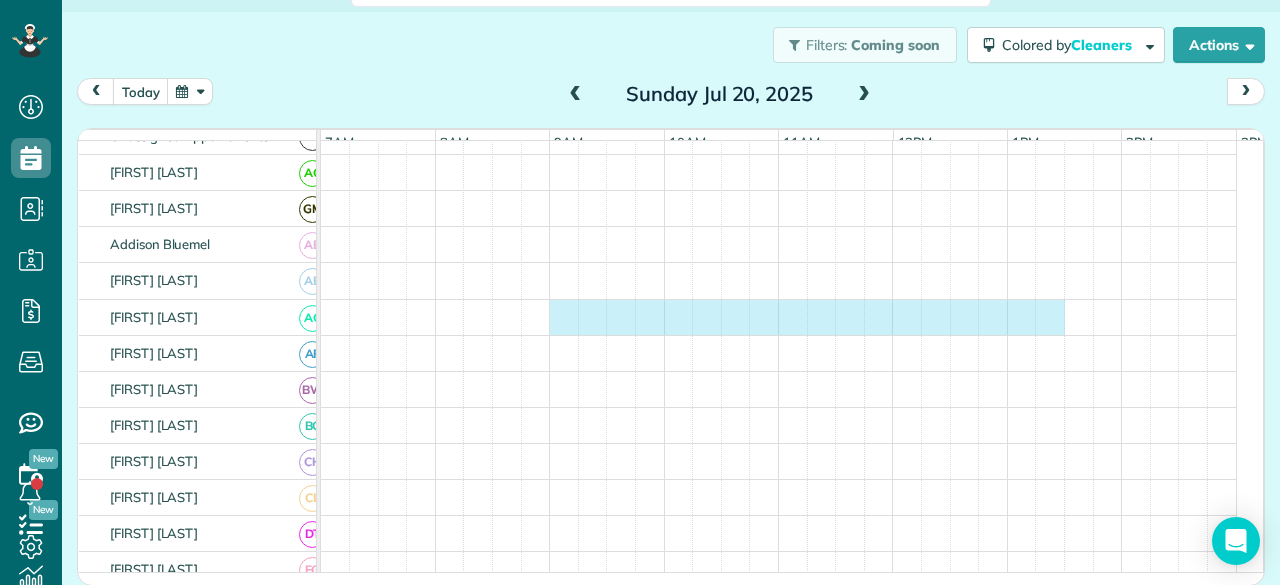 drag, startPoint x: 610, startPoint y: 325, endPoint x: 1038, endPoint y: 331, distance: 428.04205 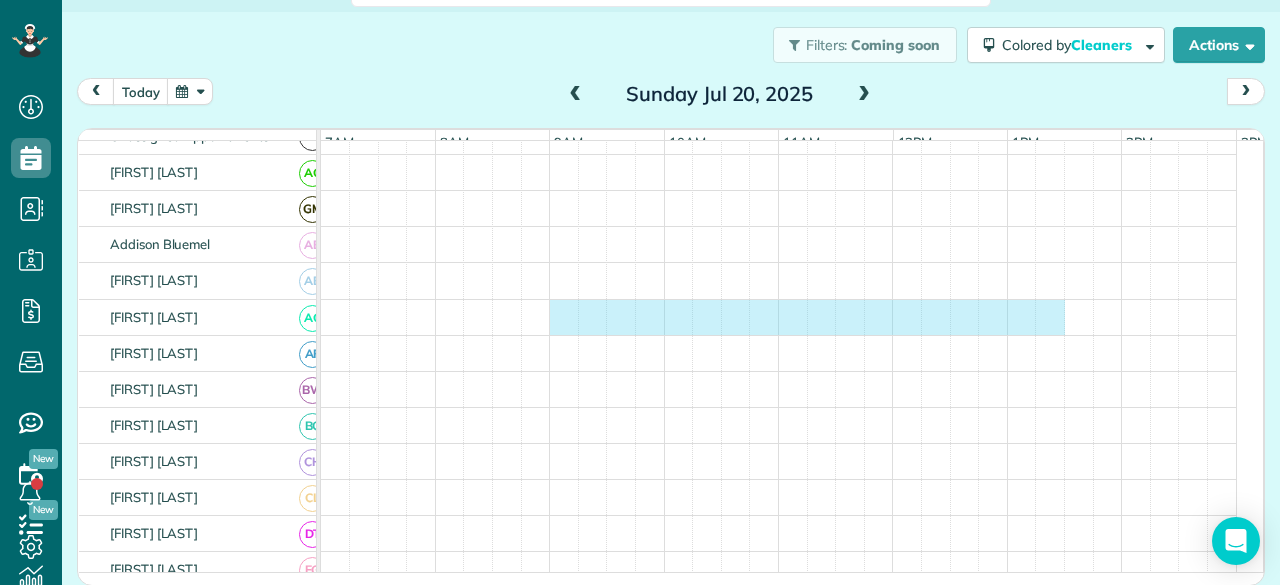 click at bounding box center (779, 317) 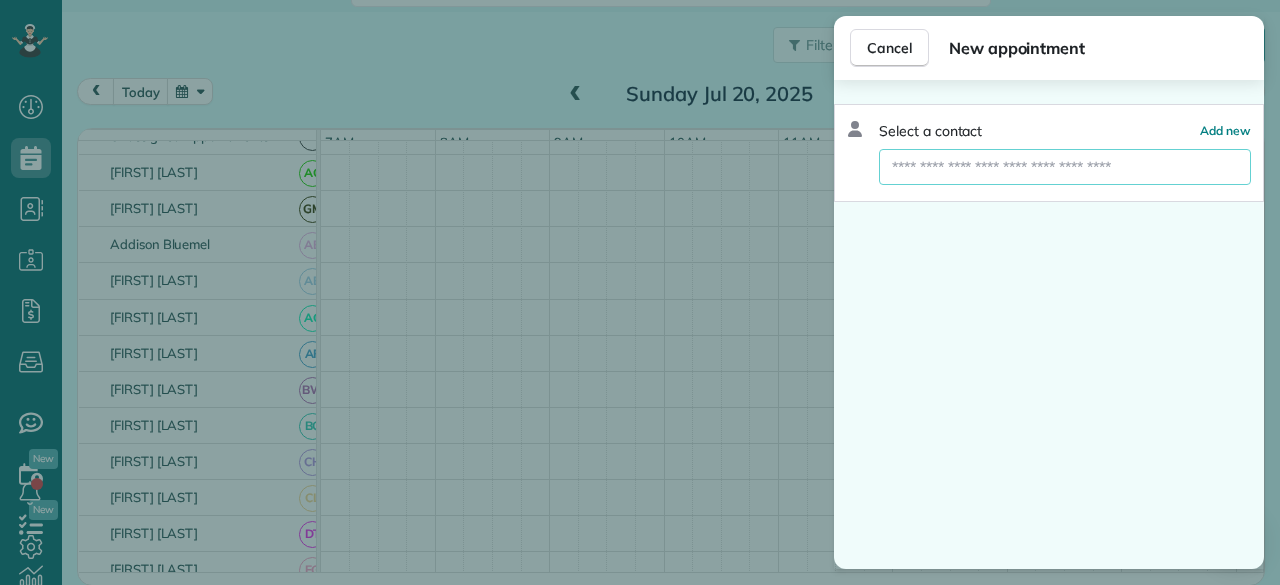 click at bounding box center (1065, 167) 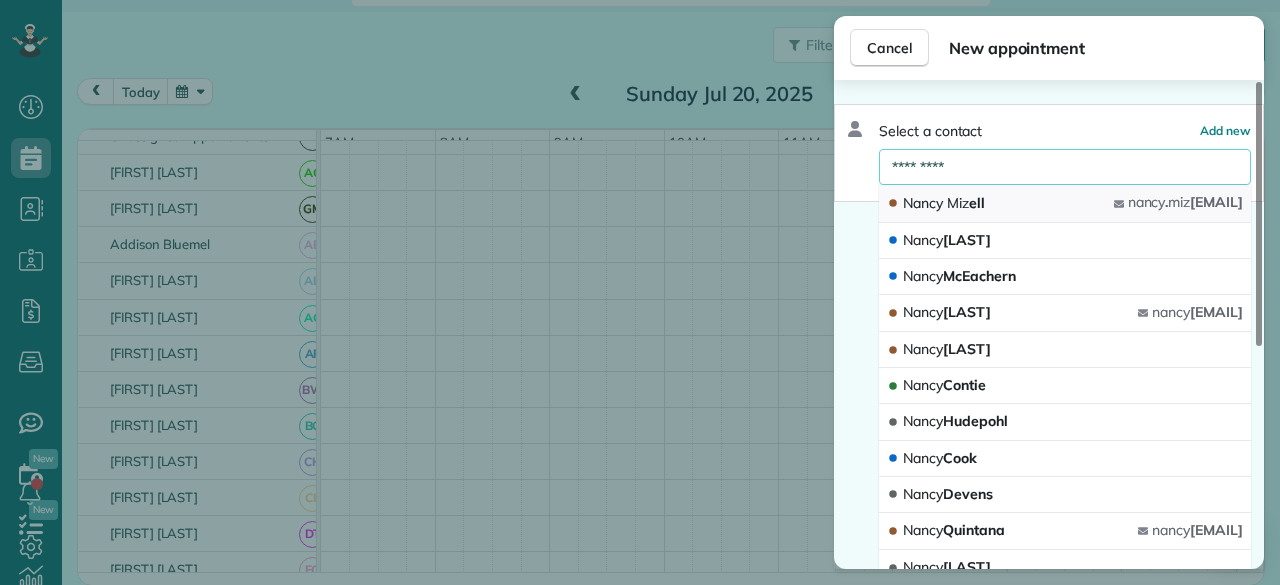 type on "*********" 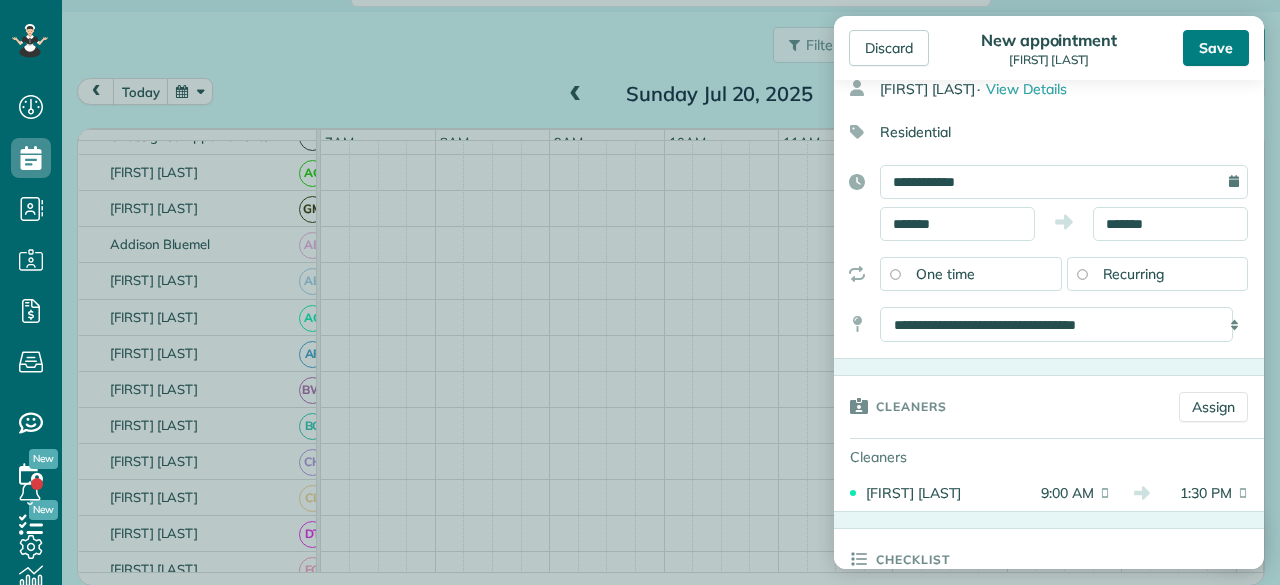 click on "Save" at bounding box center [1216, 48] 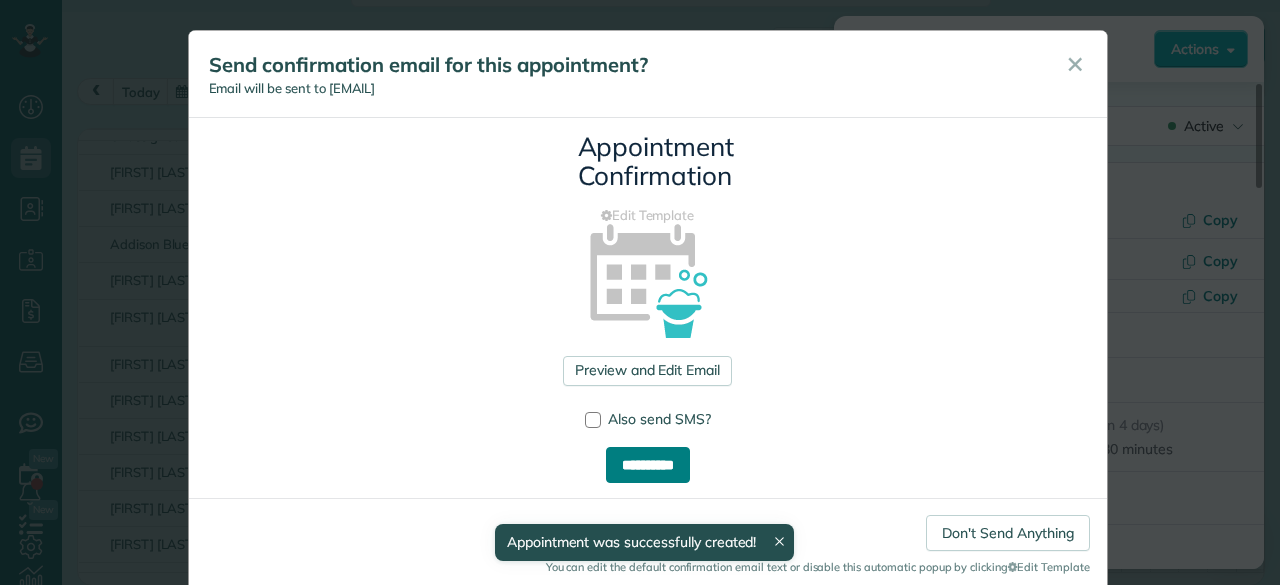 click on "**********" at bounding box center [648, 465] 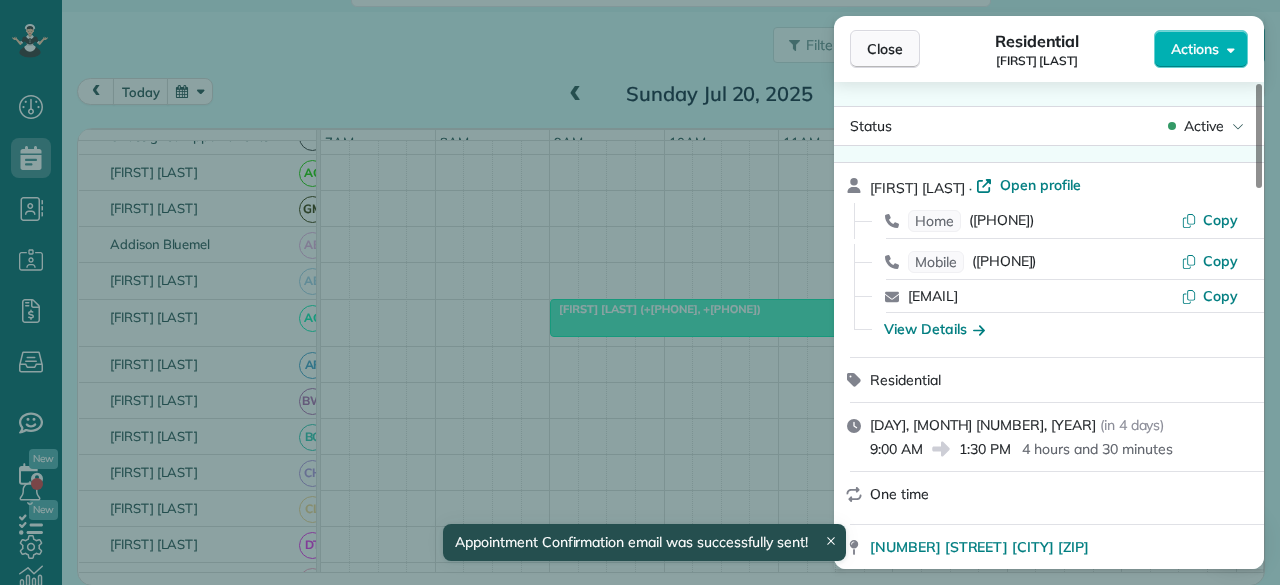 click on "Close" at bounding box center [885, 49] 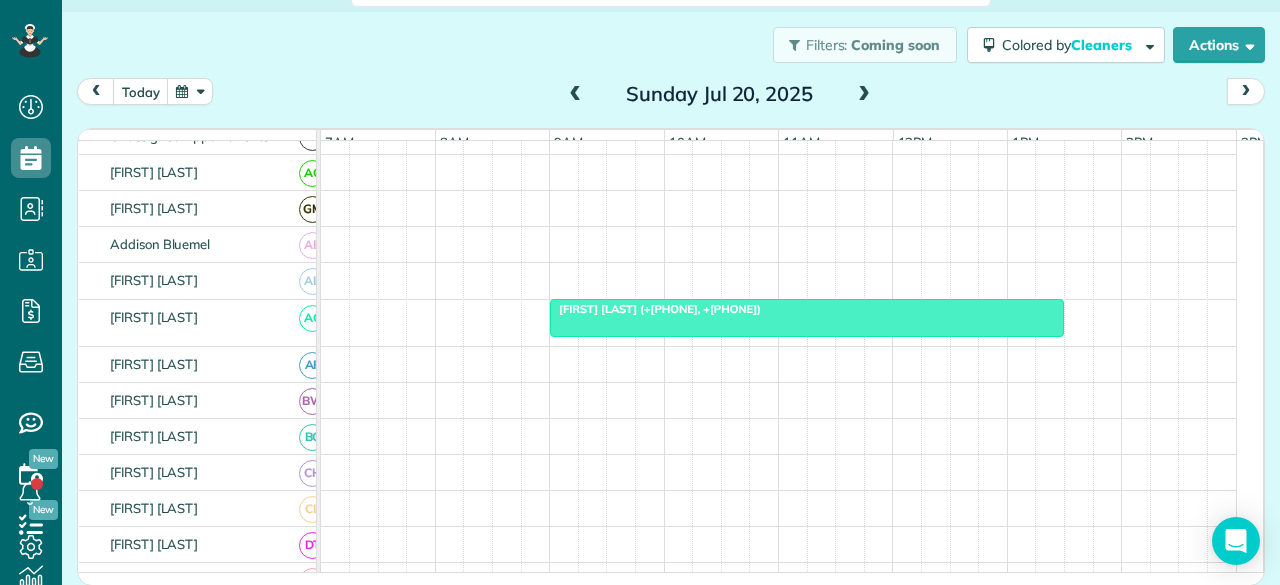 scroll, scrollTop: 0, scrollLeft: 0, axis: both 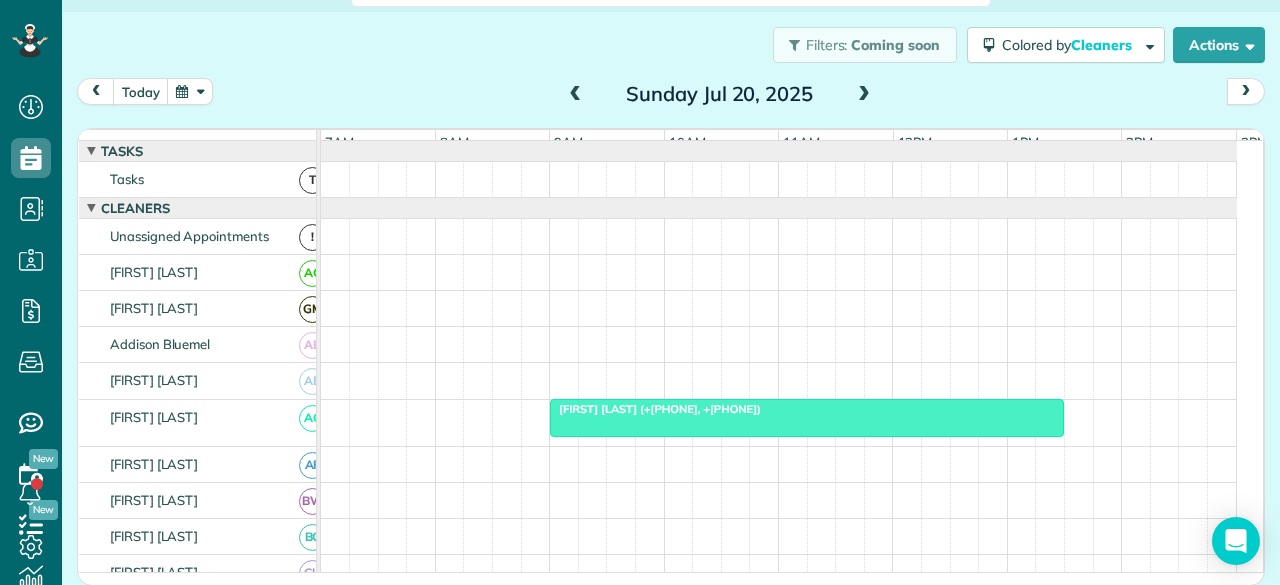 click at bounding box center [576, 95] 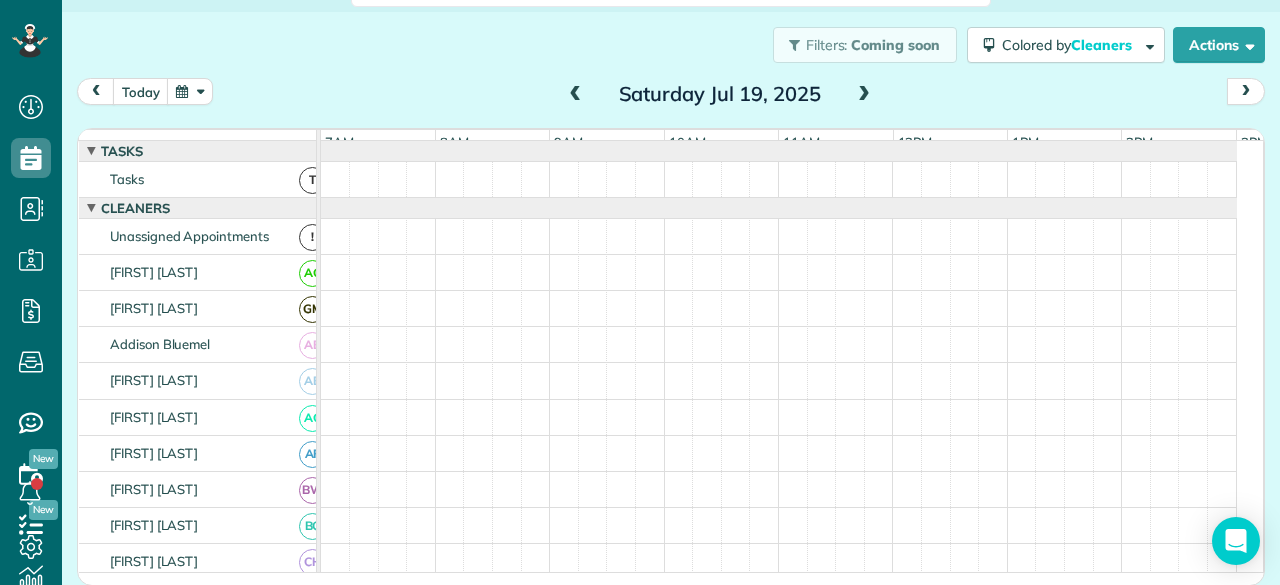 click at bounding box center (576, 95) 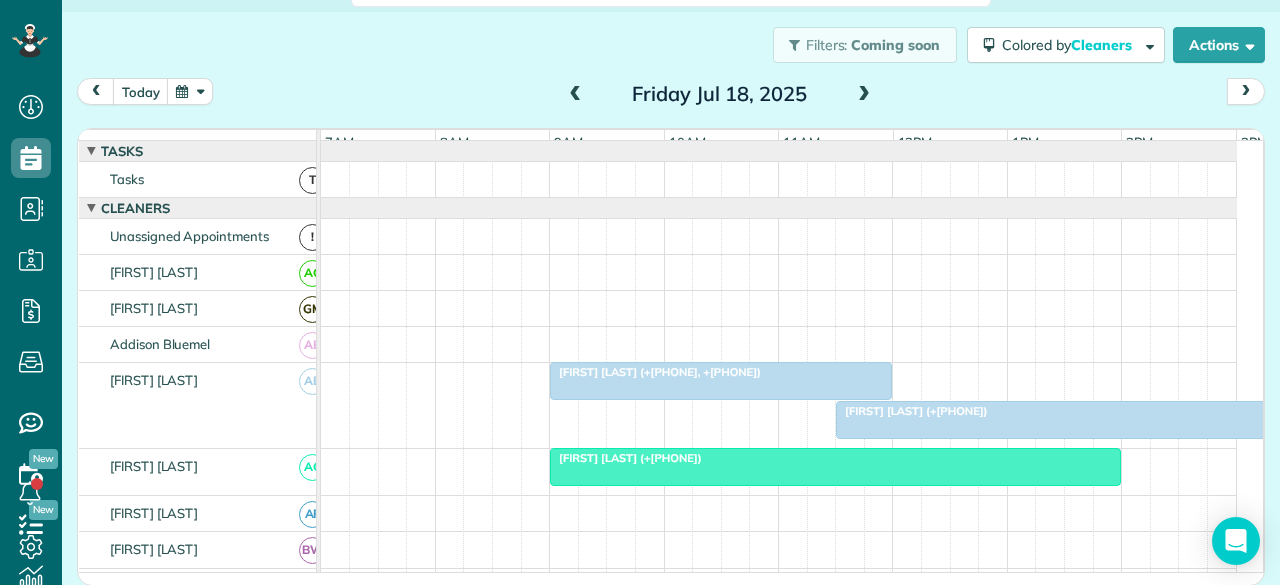 click at bounding box center (576, 95) 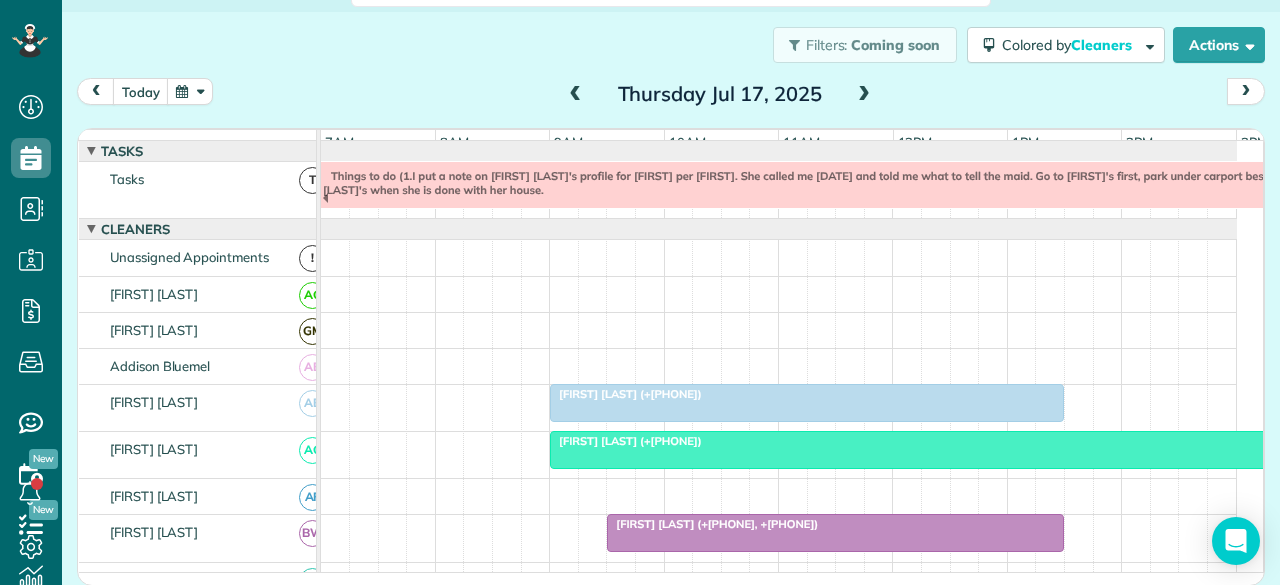 scroll, scrollTop: 21, scrollLeft: 0, axis: vertical 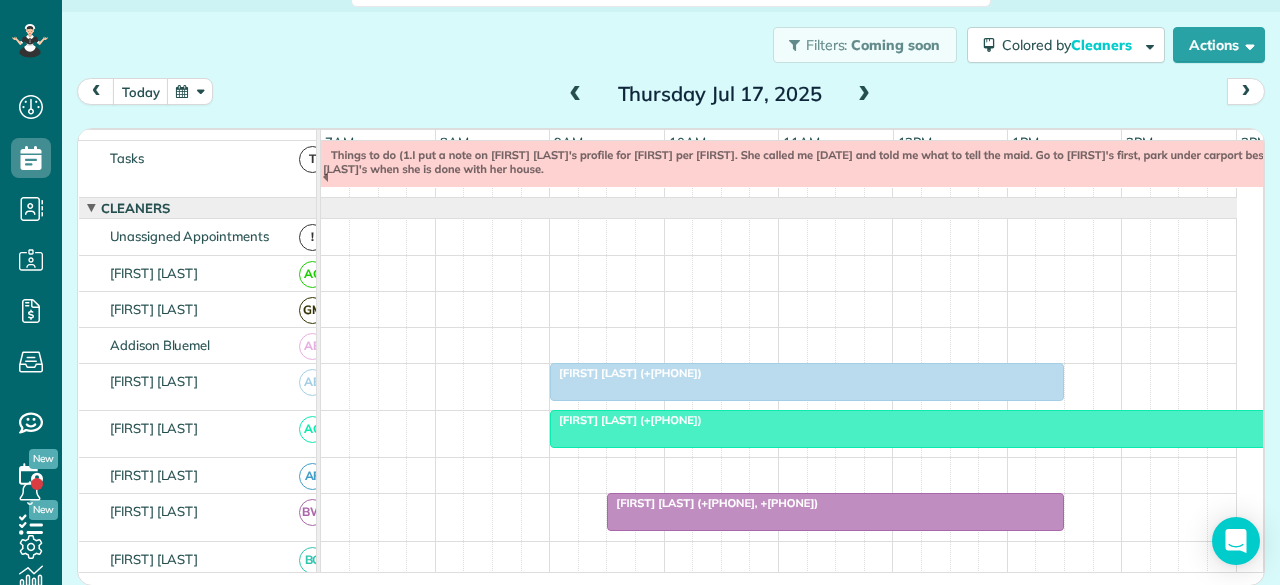 click at bounding box center (576, 95) 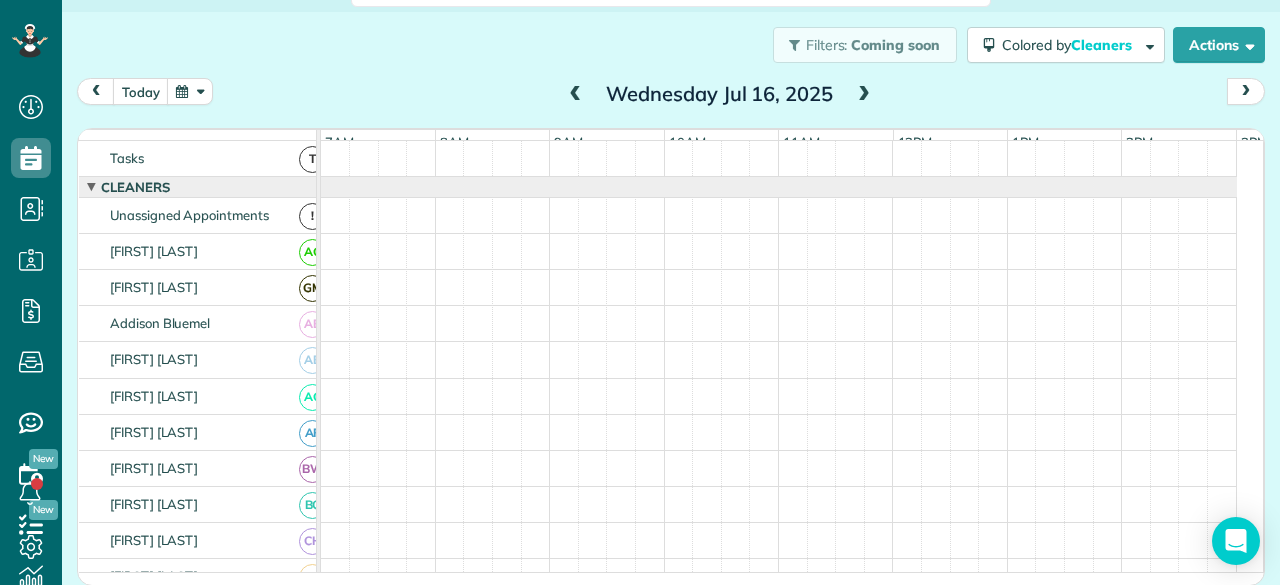scroll, scrollTop: 0, scrollLeft: 0, axis: both 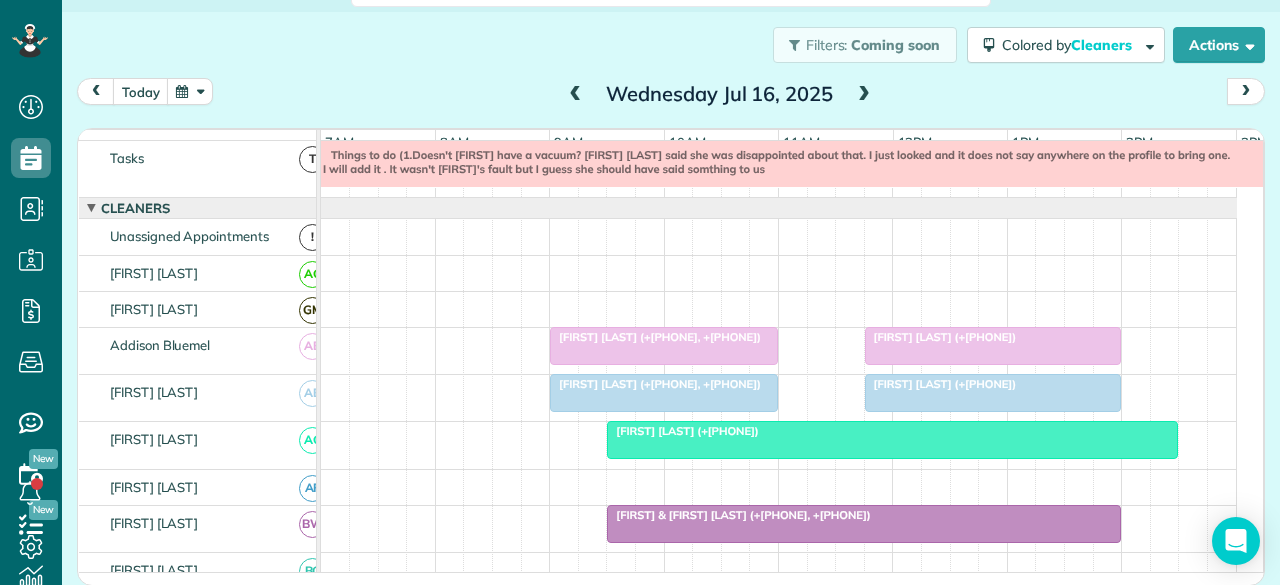 click on "Things to do (1.Doesn't [FIRST] have a vacuum? [FIRST] [LAST] said she was disappointed about that. I just looked and it does not say anywhere on the profile to bring one.
I will add it . It wasn't [FIRST]'s fault but I guess she should have said somthing to us
2.Did [FIRST] bring her supplies back? have you heard from her? Let me know when [FIRST] can take out her check transaction out of QB.
3.Did you see house count report for last week [NUMBER]!
I had emailed it [DATE] morning but I filed the email.
4.There is a pinned document signing thing from the Marine policy place--at the top-needs to be done.
5.Reminder to have [FIRST] print that organic form for you and bring it to you tonight.
6.[FIRST] did good at [LAST] but did not polish the stainless steel good.
7.)" at bounding box center [775, 255] 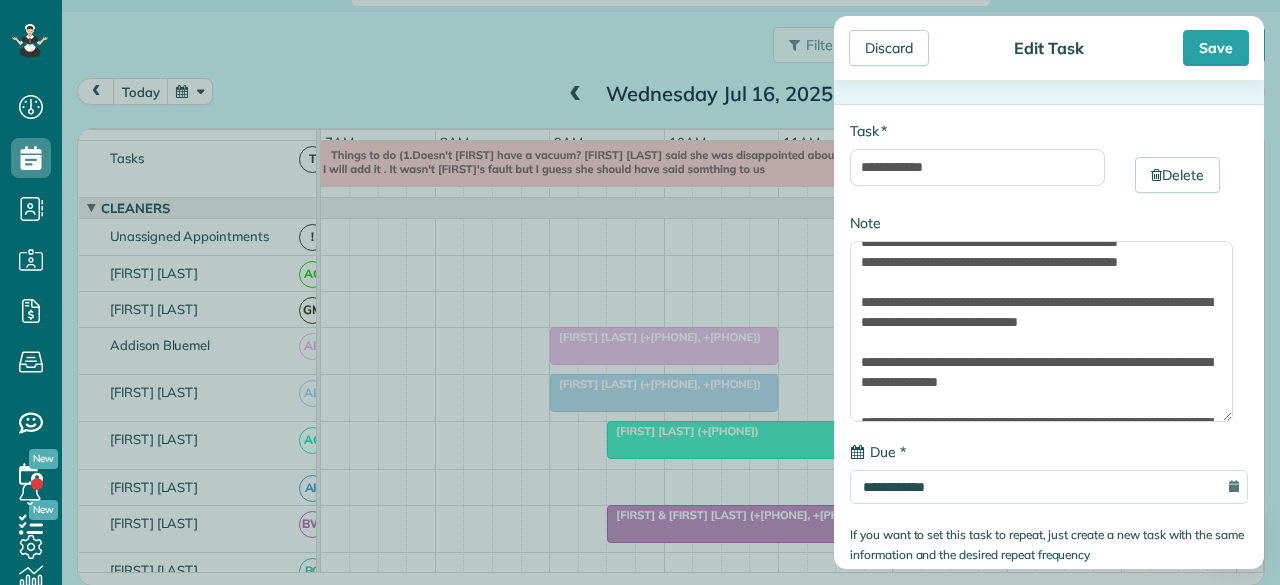 scroll, scrollTop: 300, scrollLeft: 0, axis: vertical 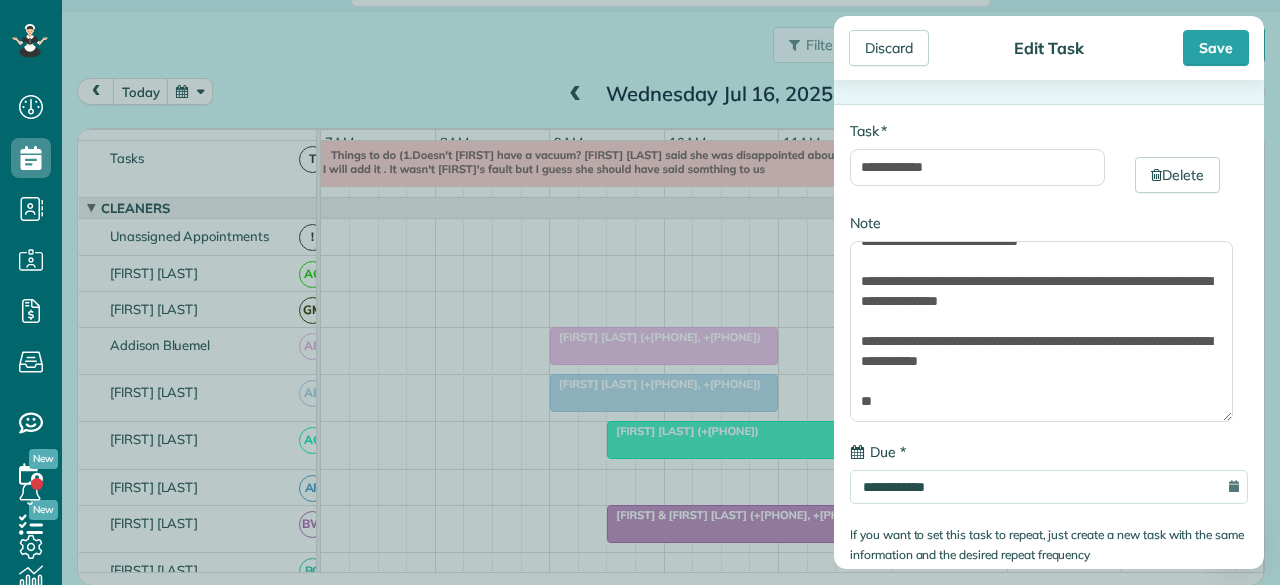 click on "**********" at bounding box center [640, 292] 